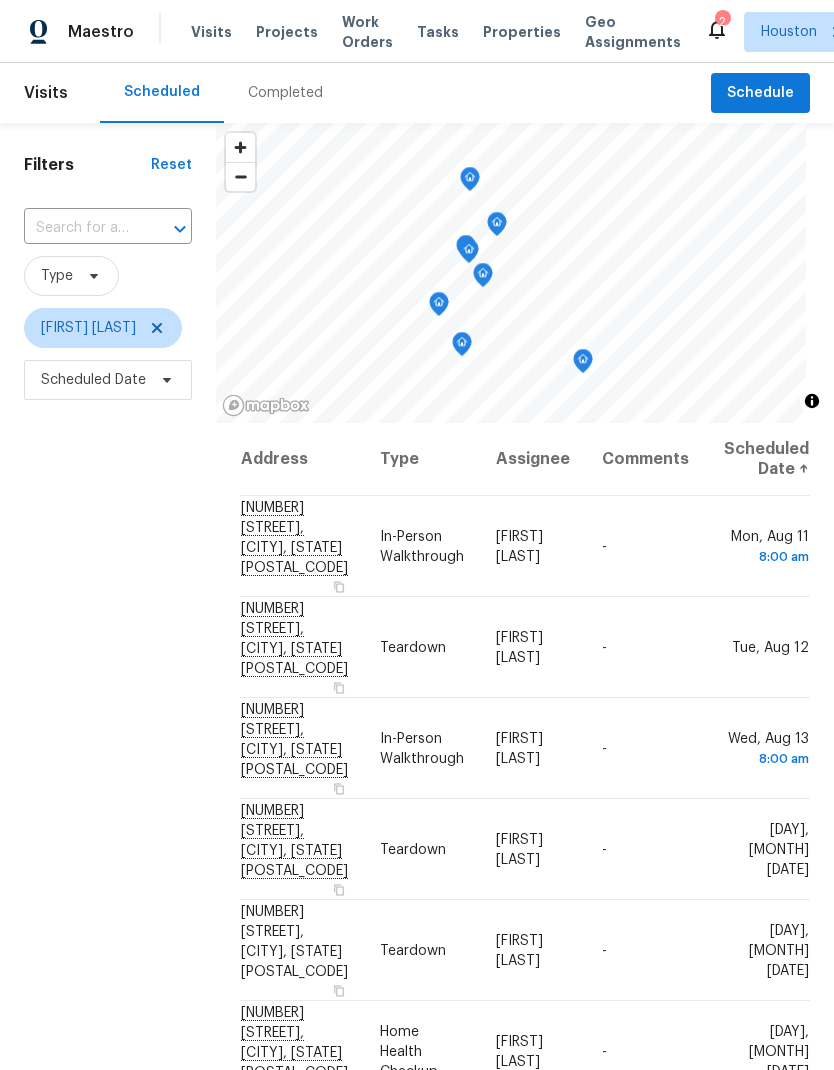 scroll, scrollTop: 0, scrollLeft: 0, axis: both 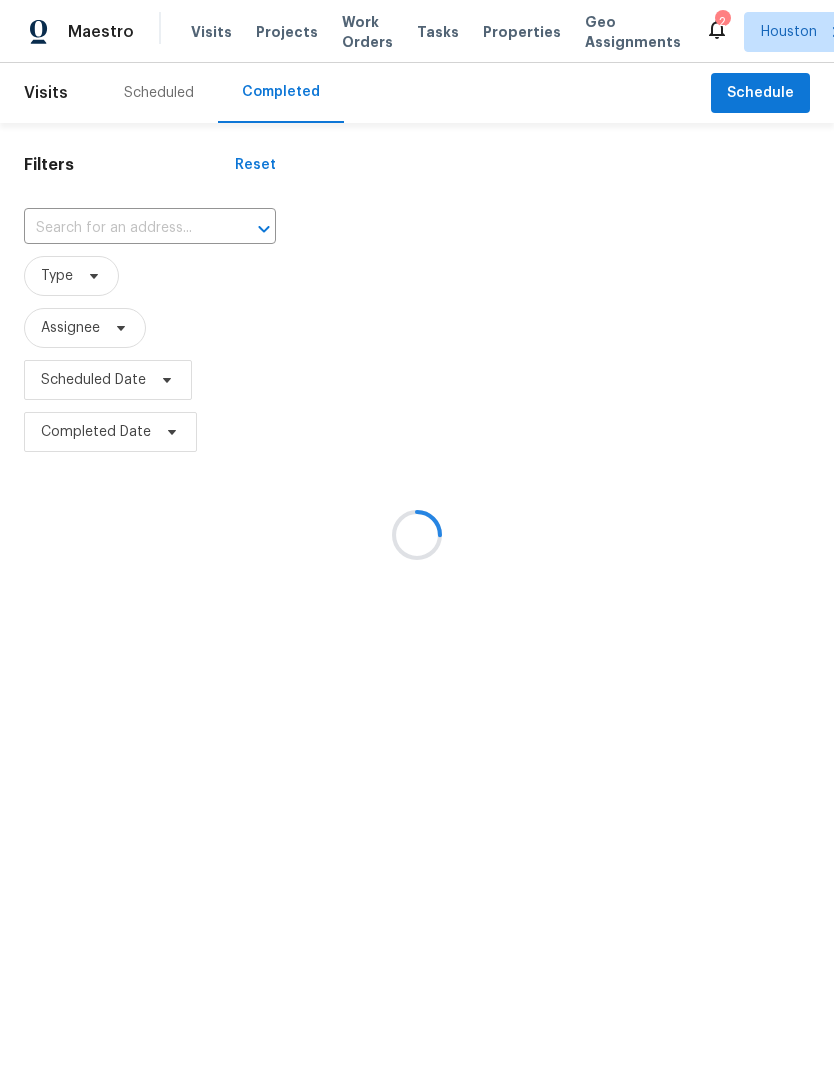 click at bounding box center [417, 535] 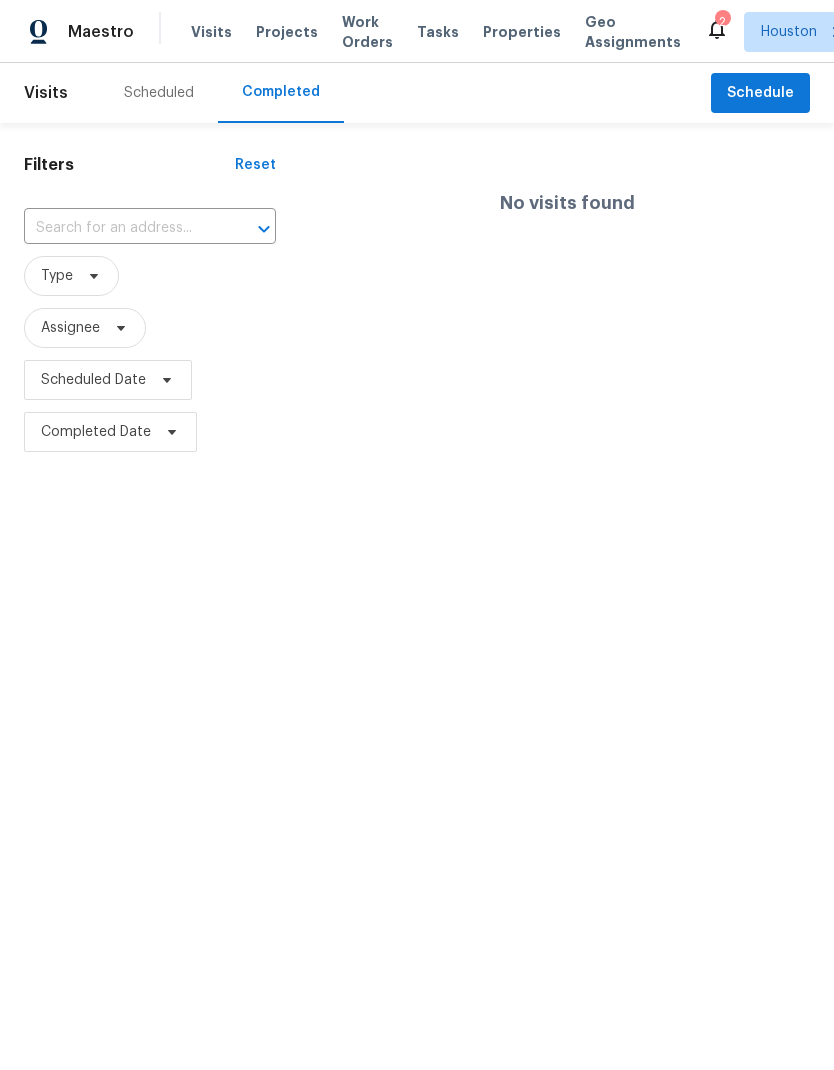 click at bounding box center [122, 228] 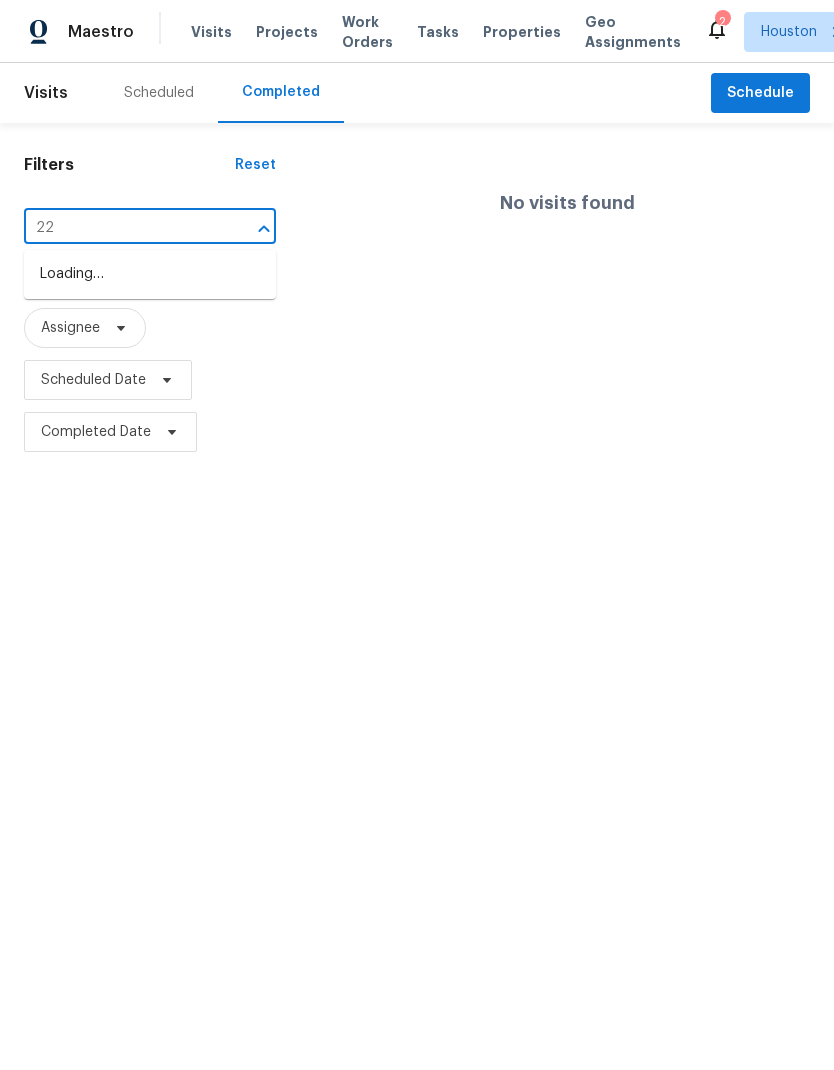 type on "2" 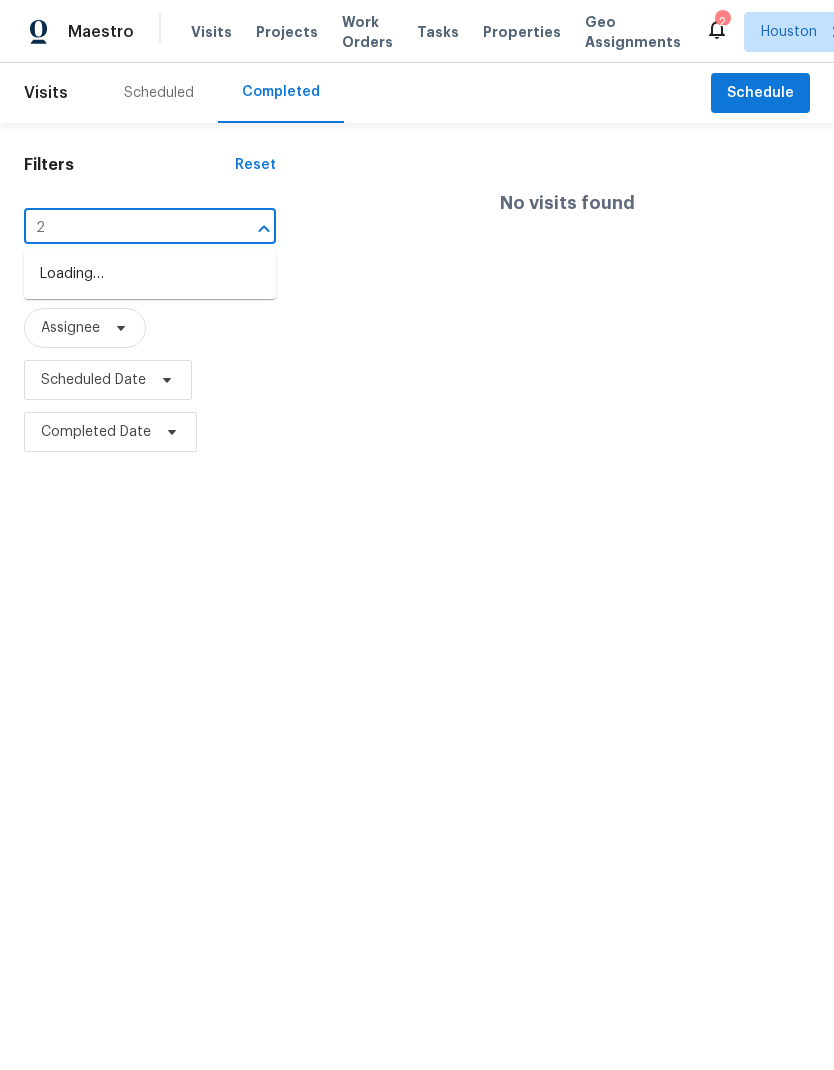 type 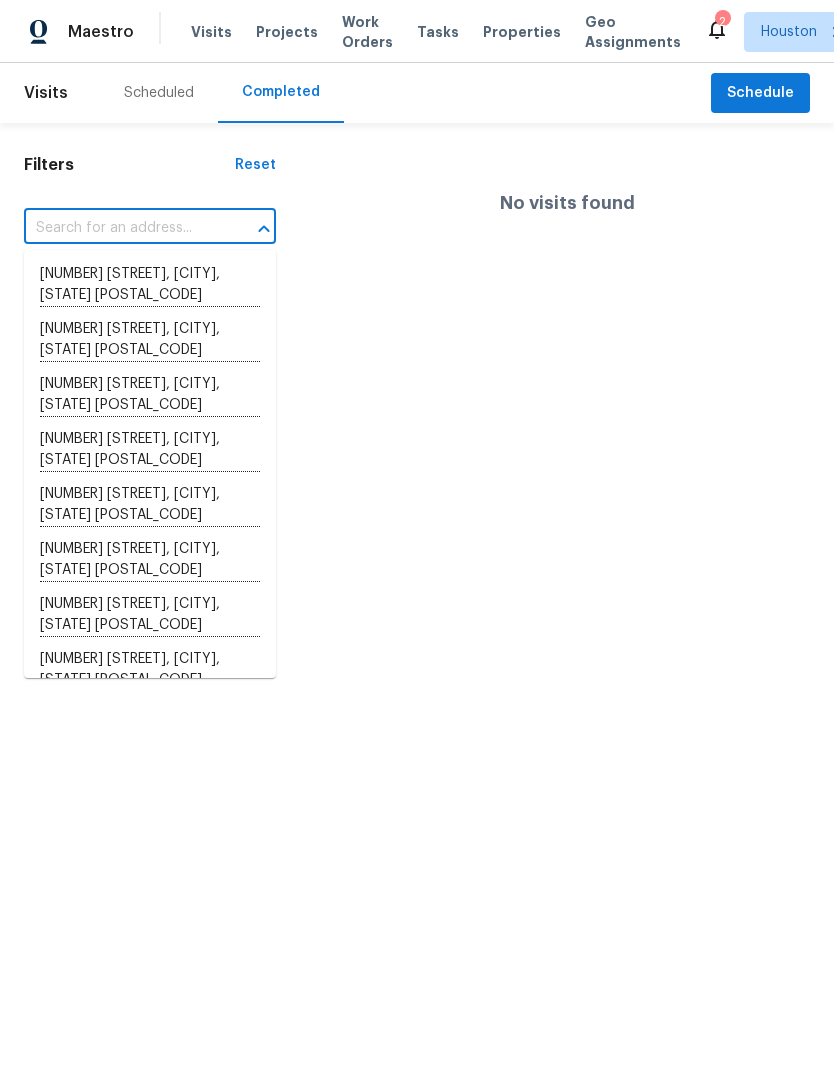 click on "Projects" at bounding box center (287, 32) 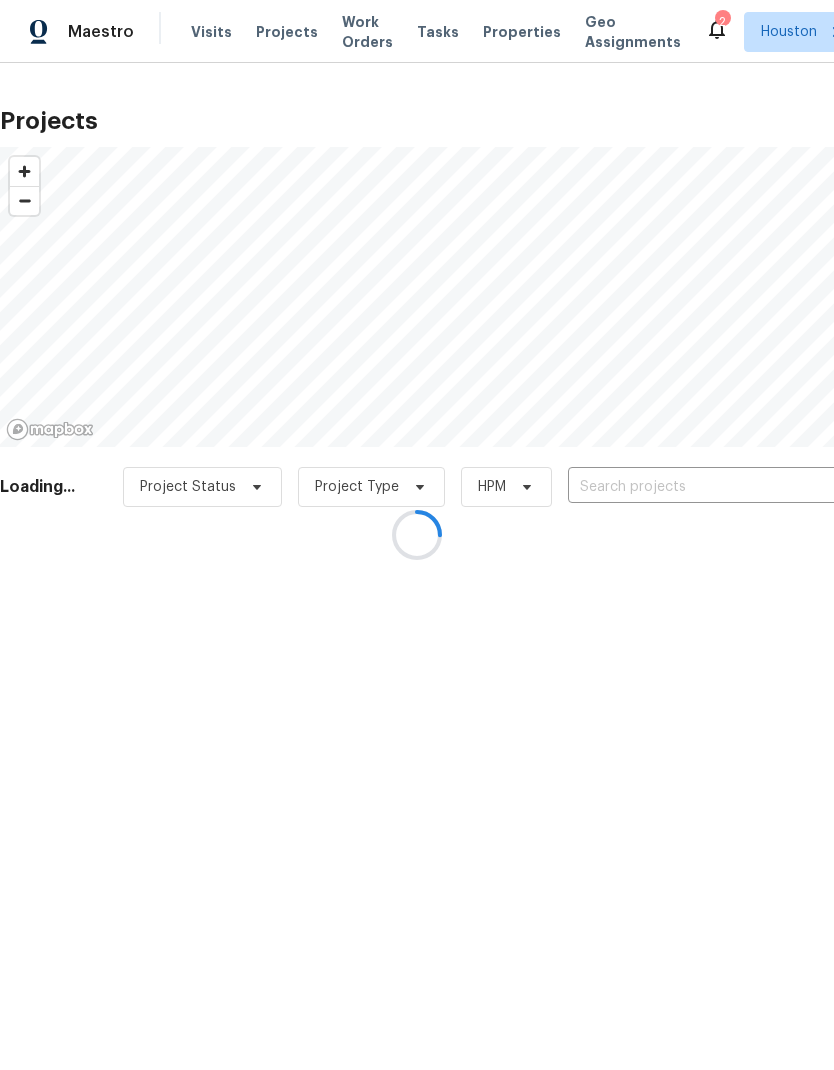 click at bounding box center [417, 535] 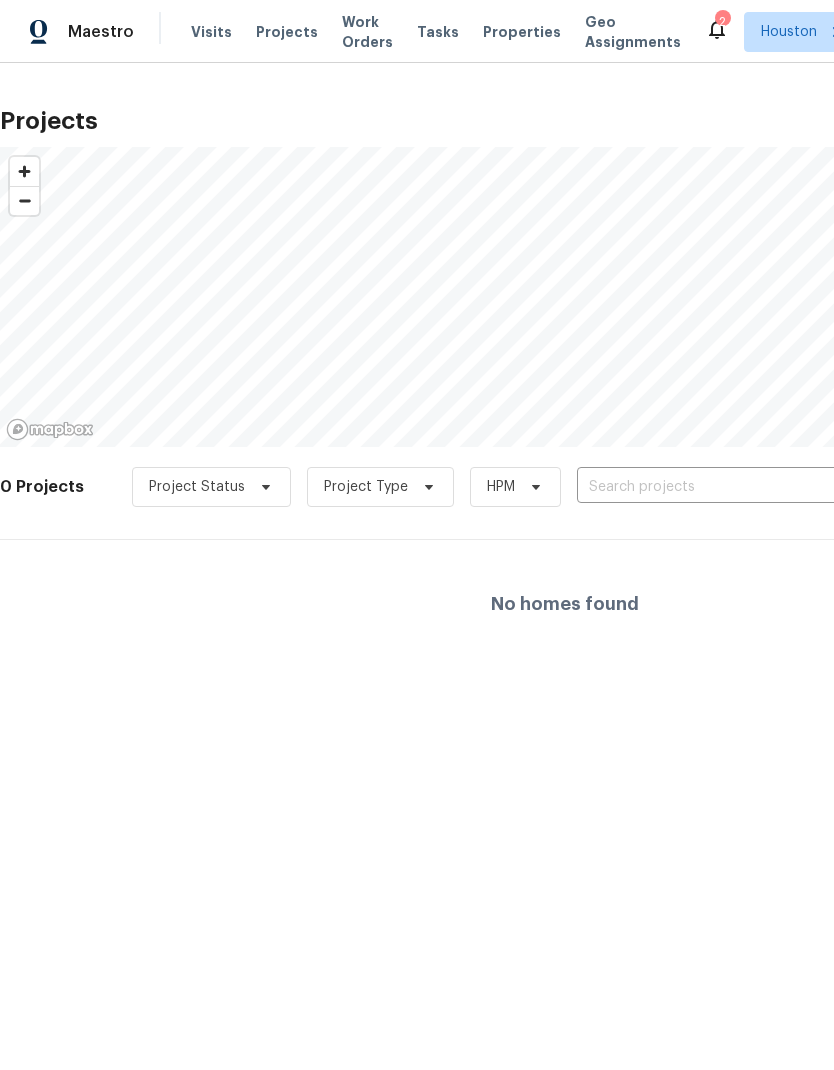 click at bounding box center (691, 487) 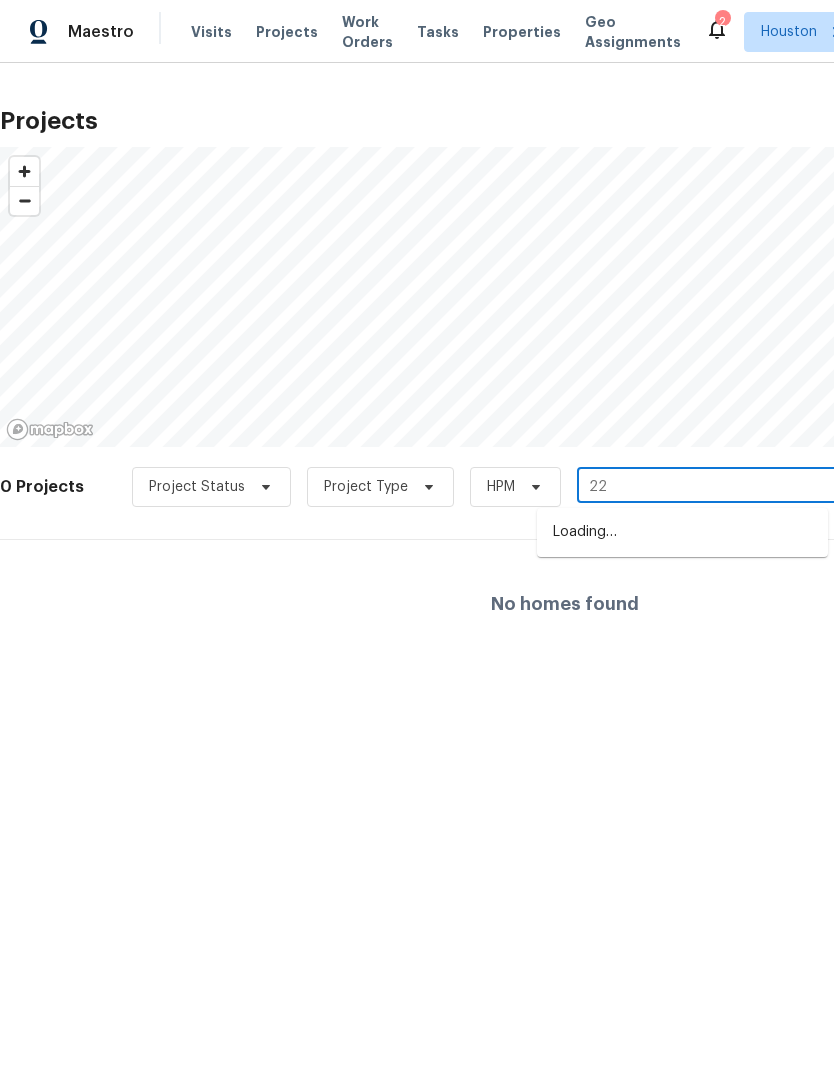 type on "2" 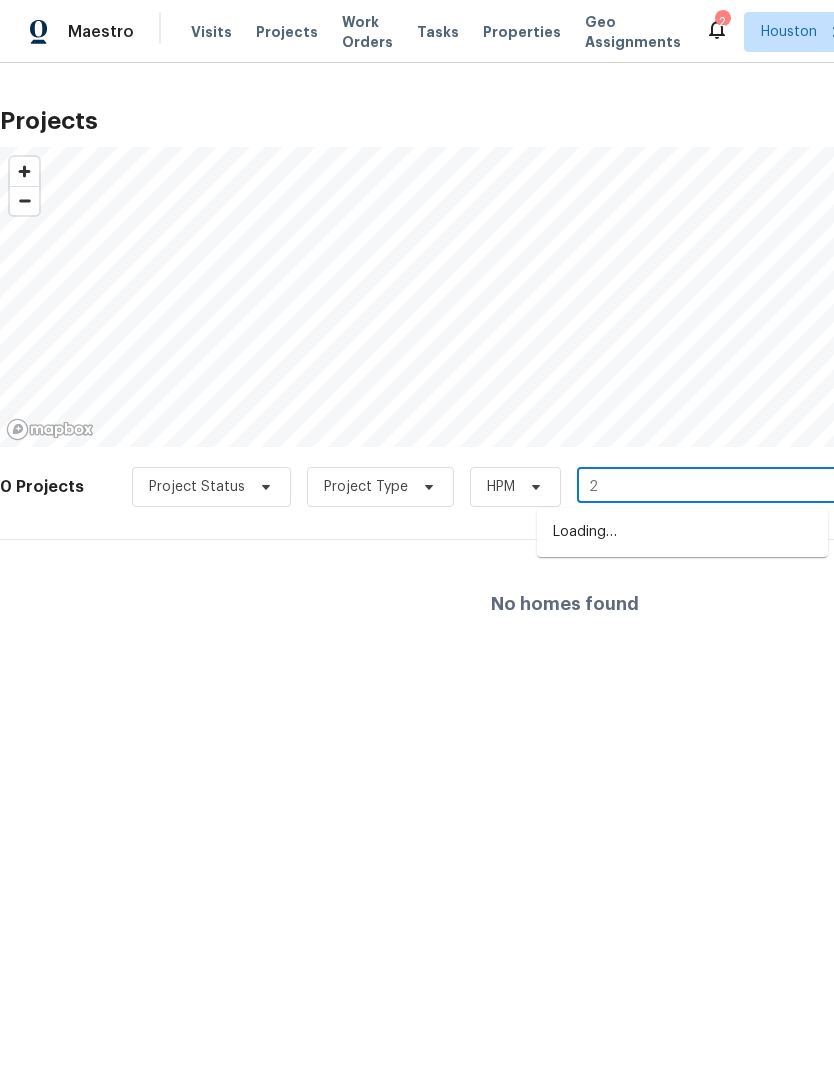 type 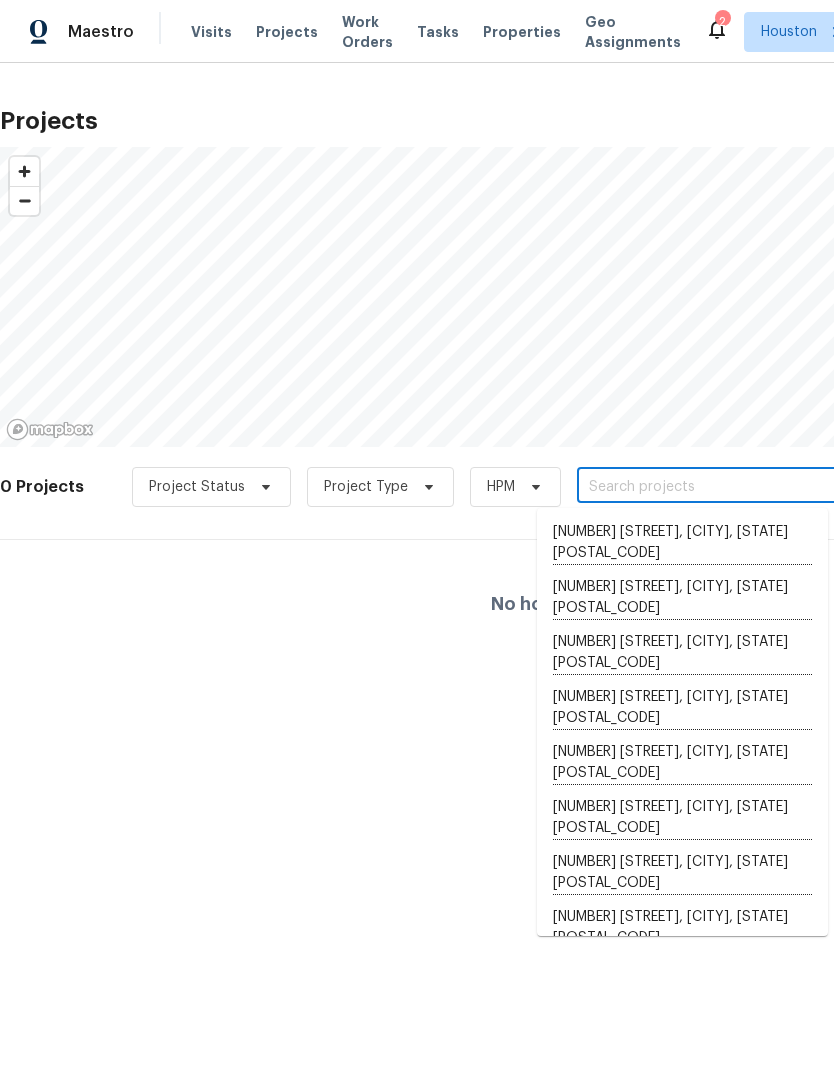 click on "Visits" at bounding box center [211, 32] 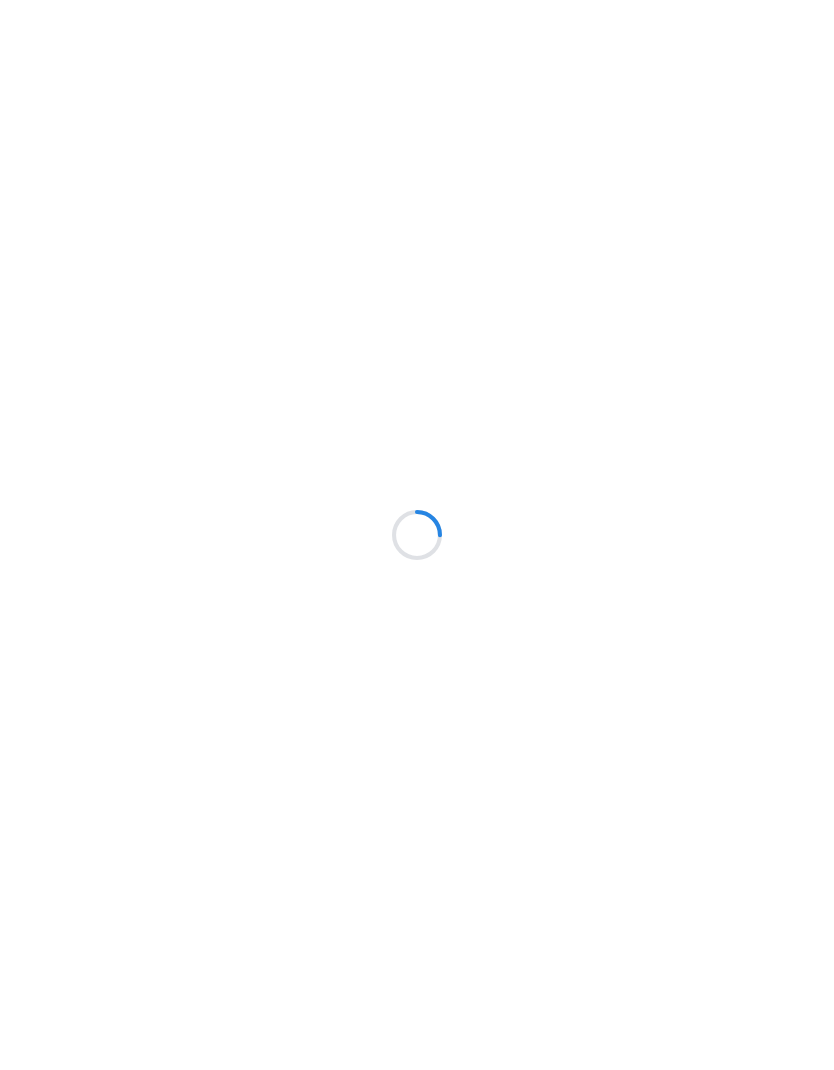 scroll, scrollTop: 0, scrollLeft: 0, axis: both 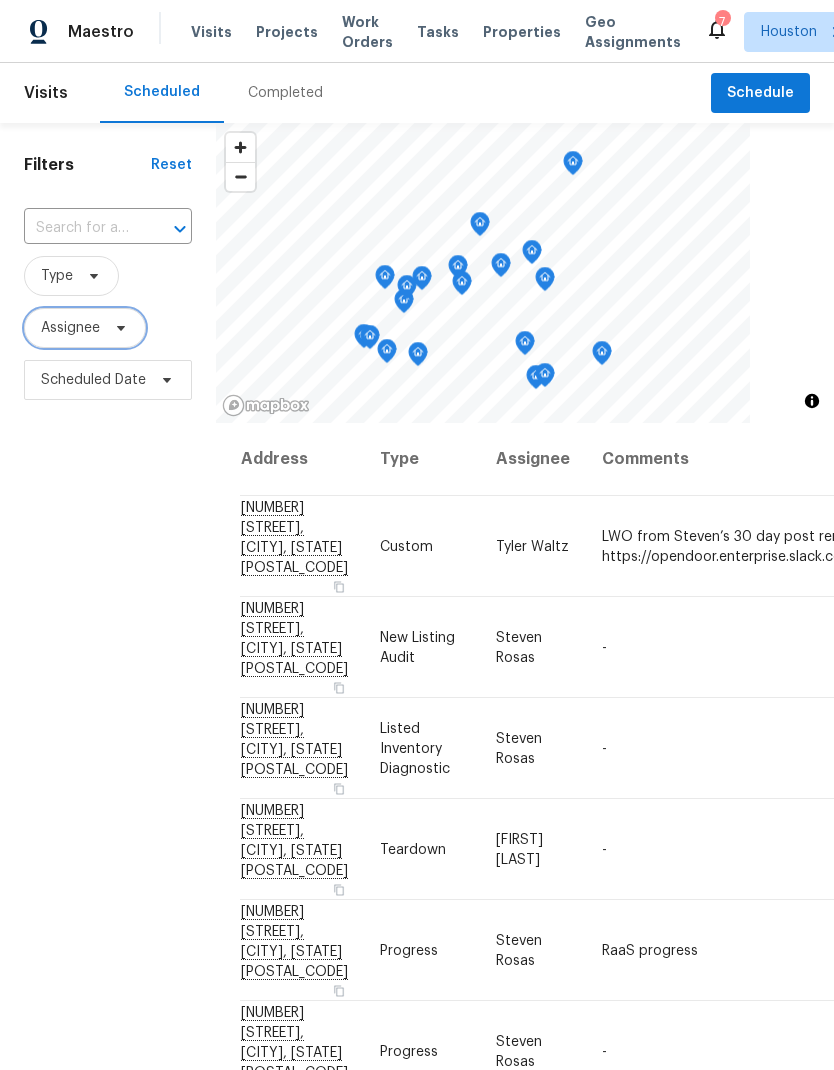 click on "Assignee" at bounding box center [70, 328] 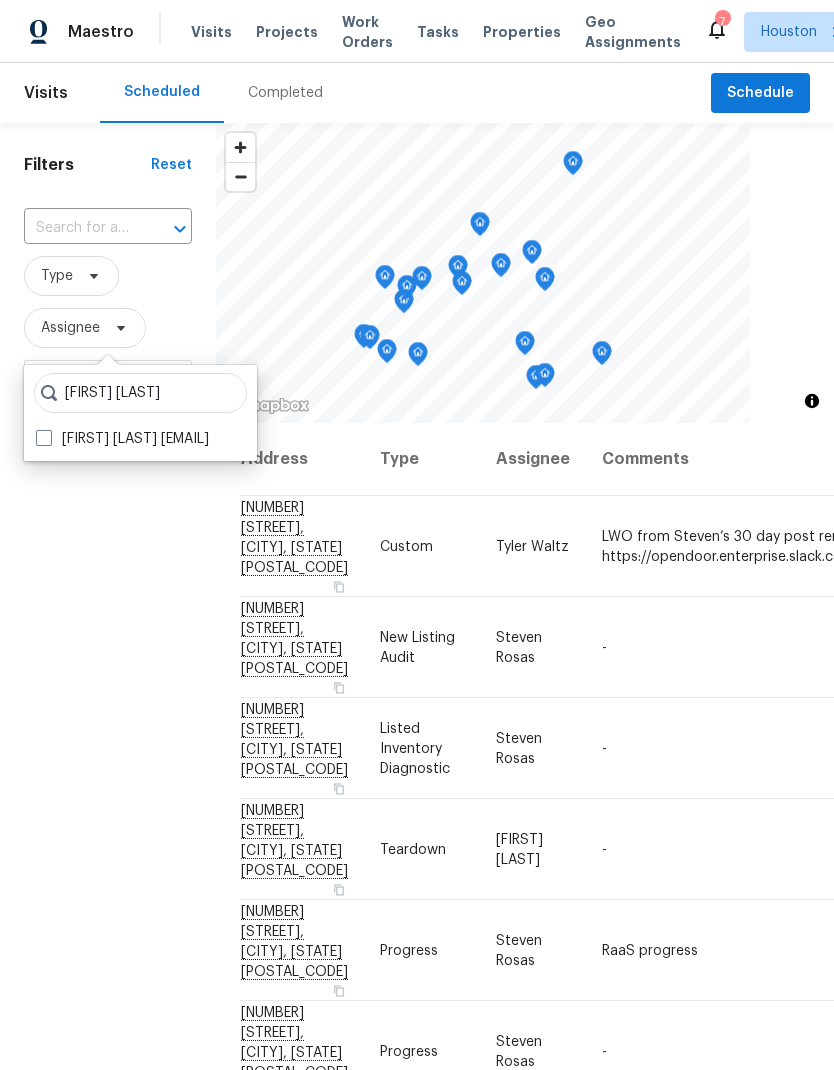 type on "Stephen lacy" 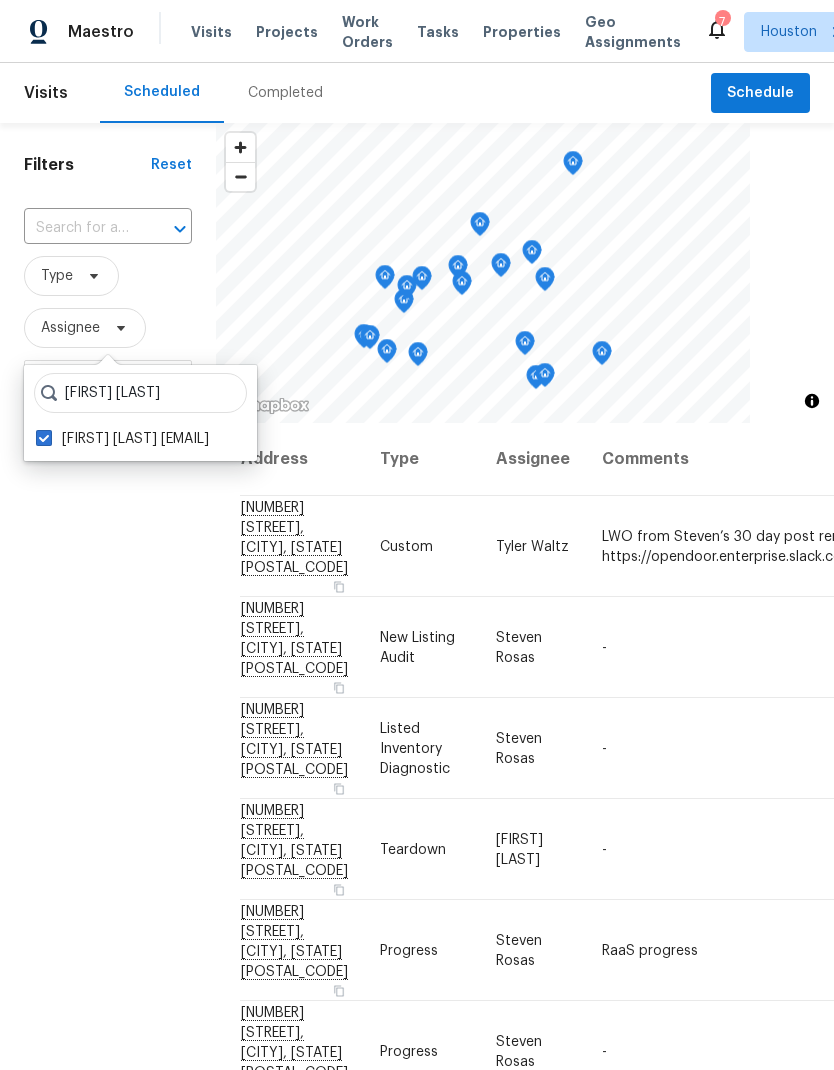 checkbox on "true" 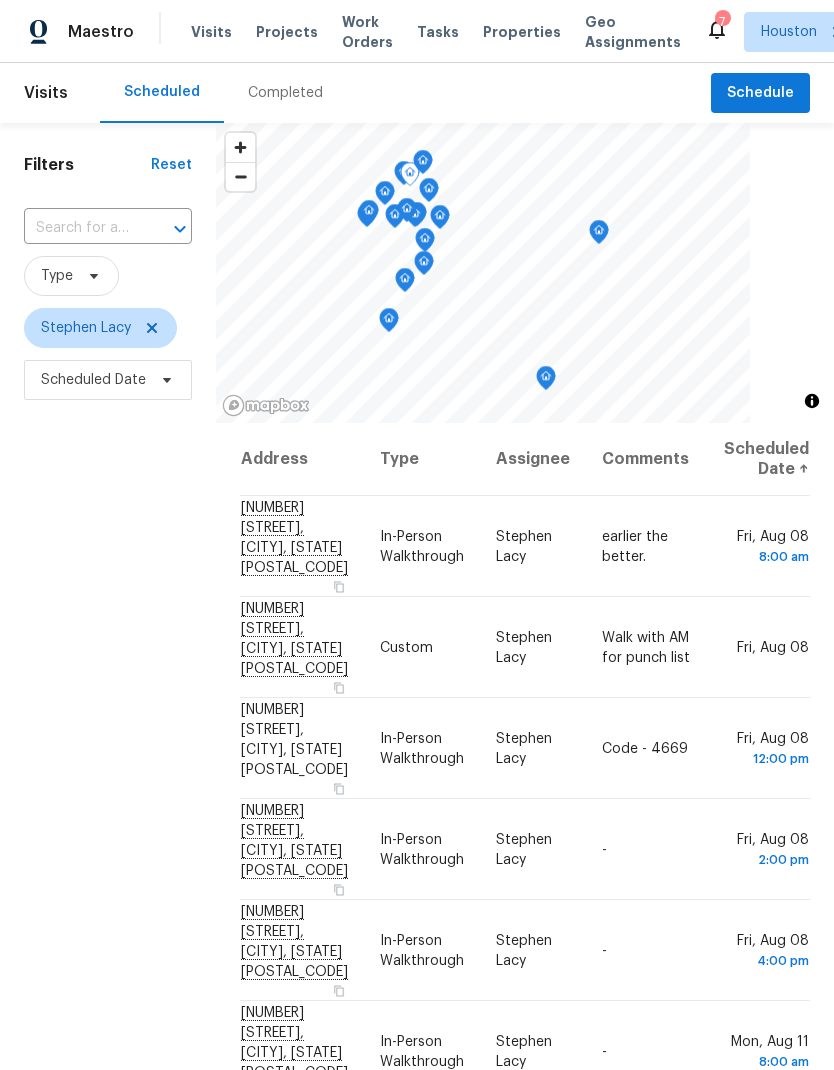 click on "2222 Princess Snow Cir, Katy, TX 77493" at bounding box center [302, 748] 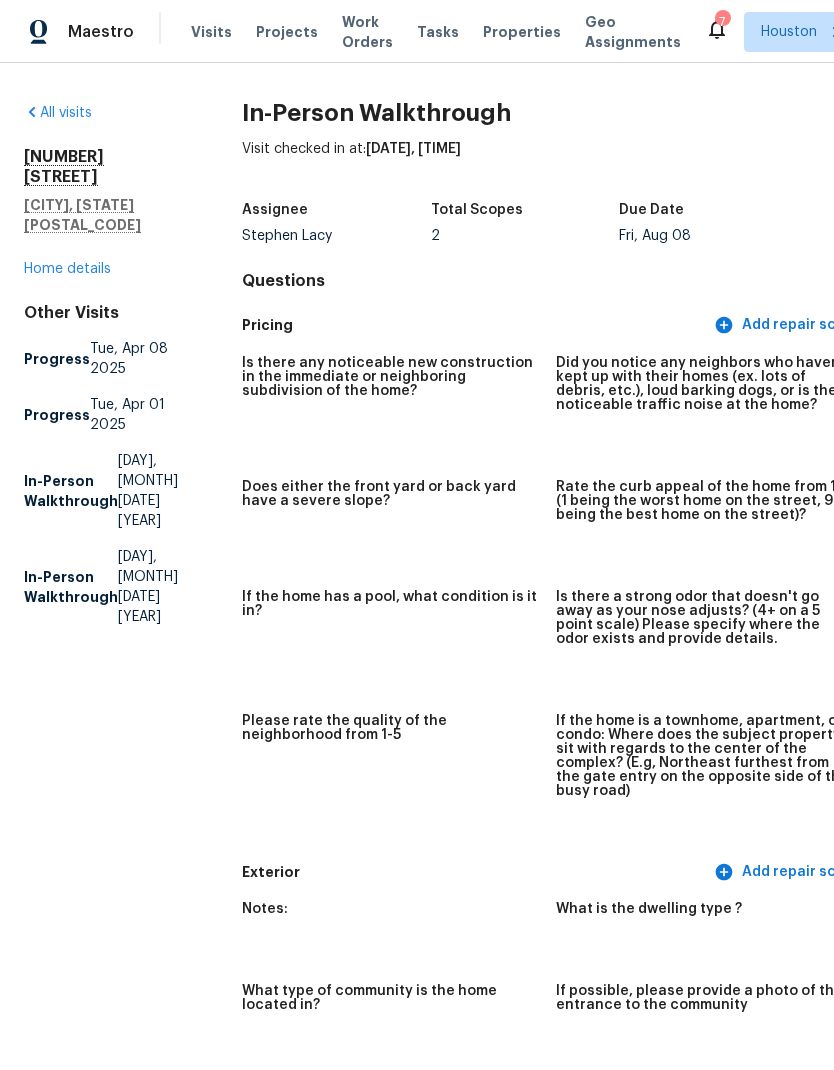 click on "Home details" at bounding box center (67, 269) 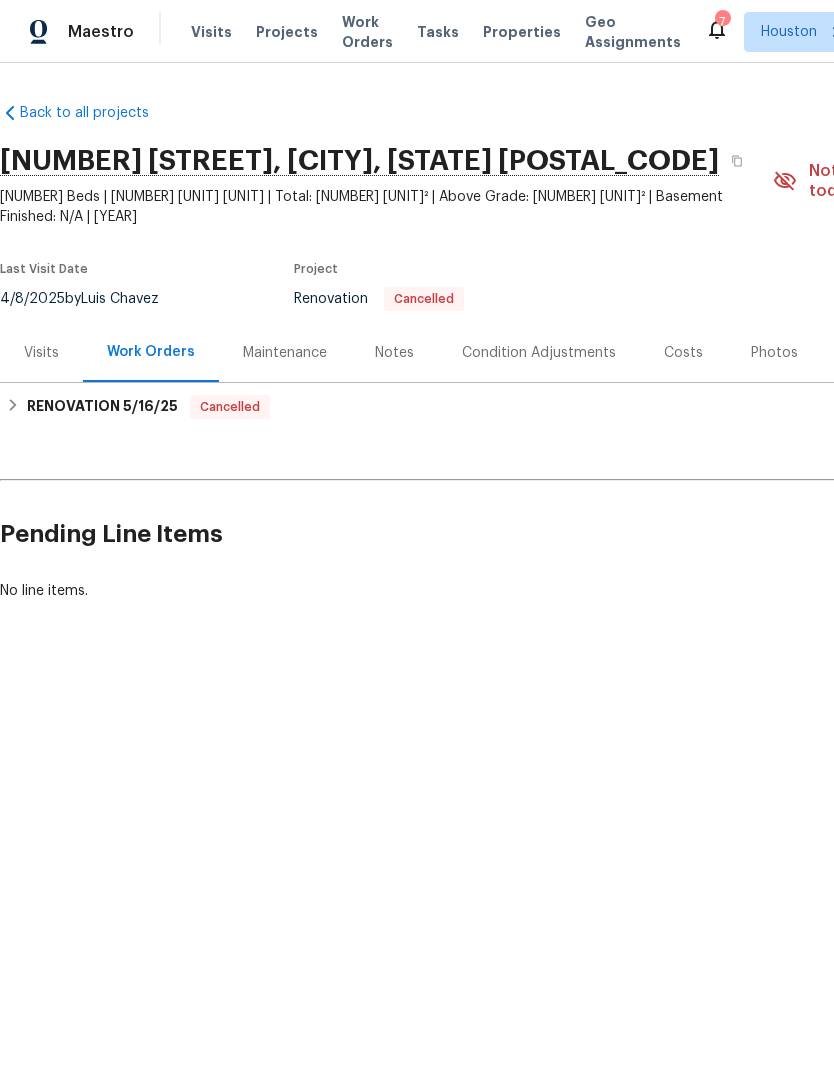 click on "Visits" at bounding box center (41, 353) 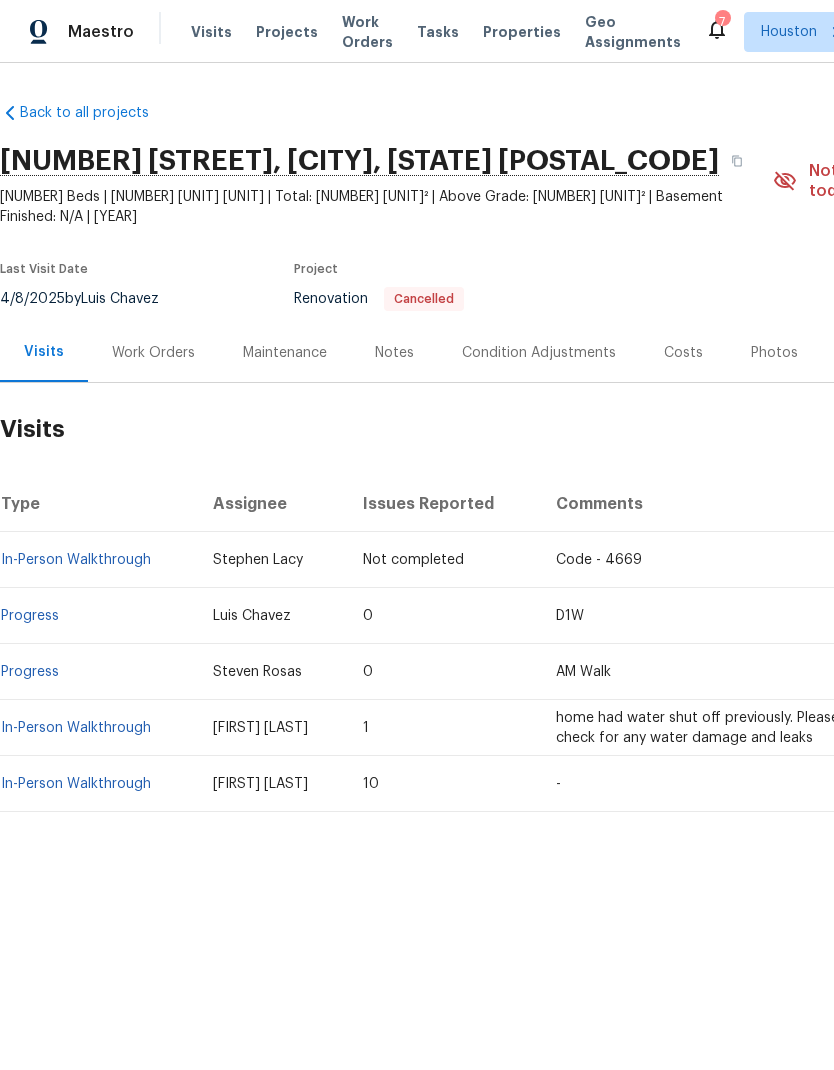 scroll, scrollTop: 0, scrollLeft: 0, axis: both 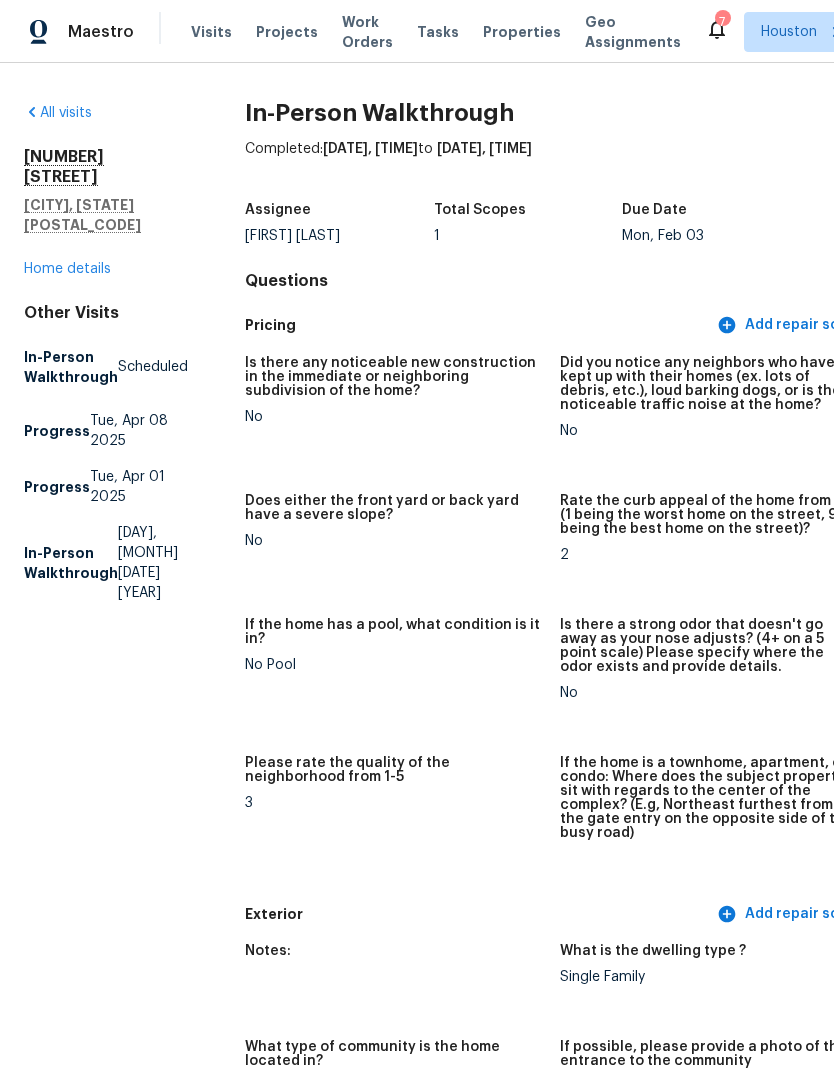 click on "Home details" at bounding box center (67, 269) 